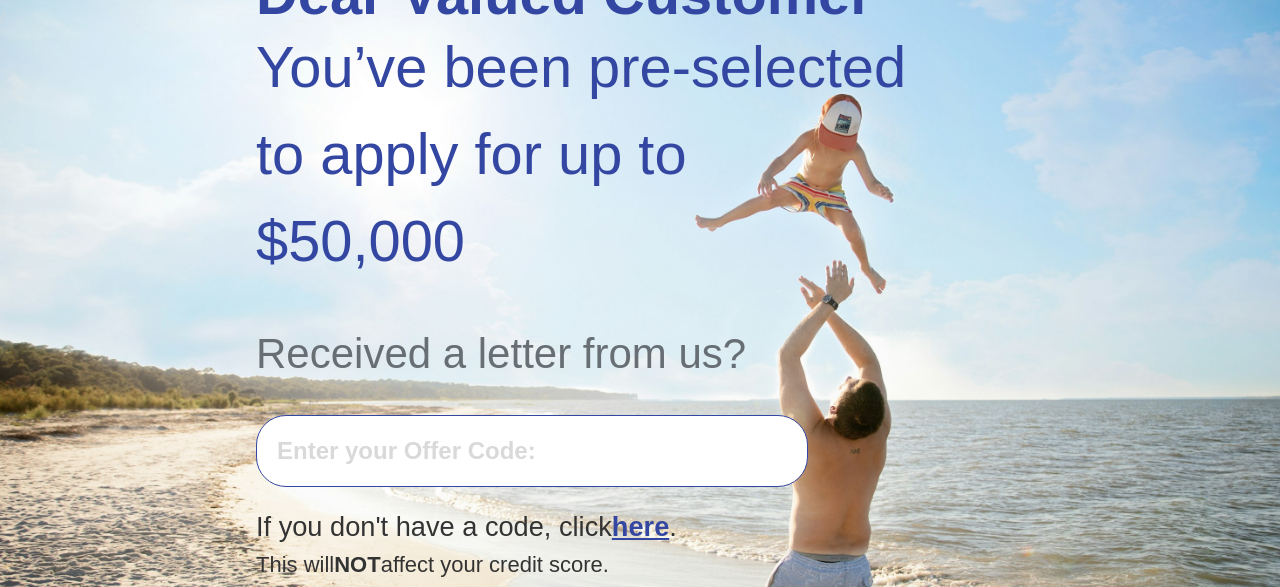 scroll, scrollTop: 416, scrollLeft: 0, axis: vertical 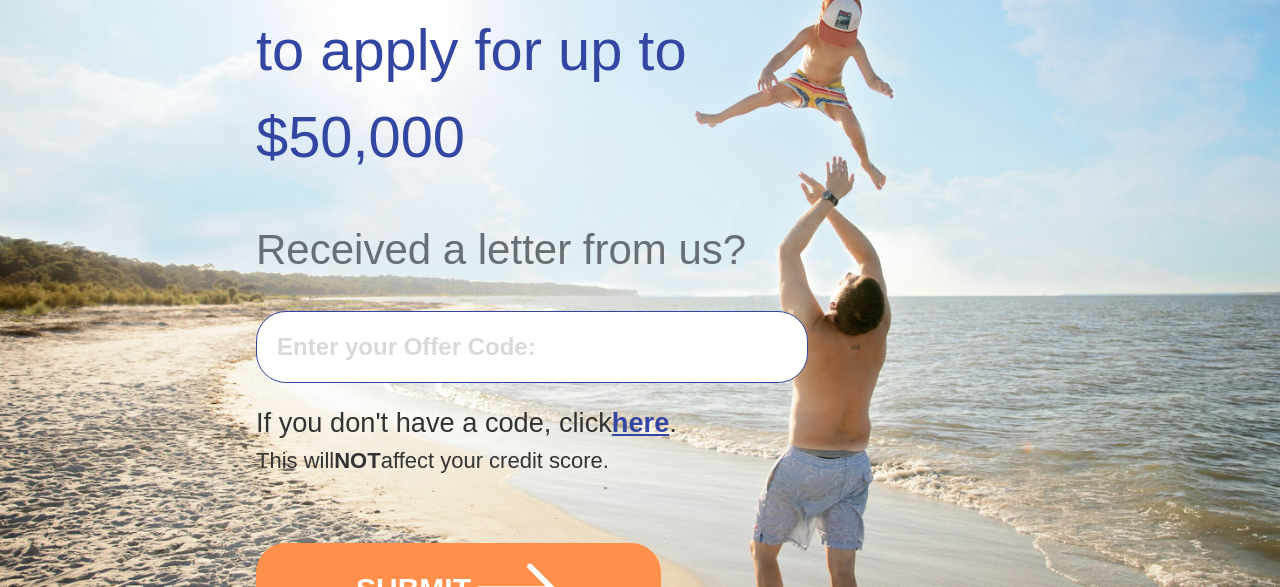 click at bounding box center (532, 347) 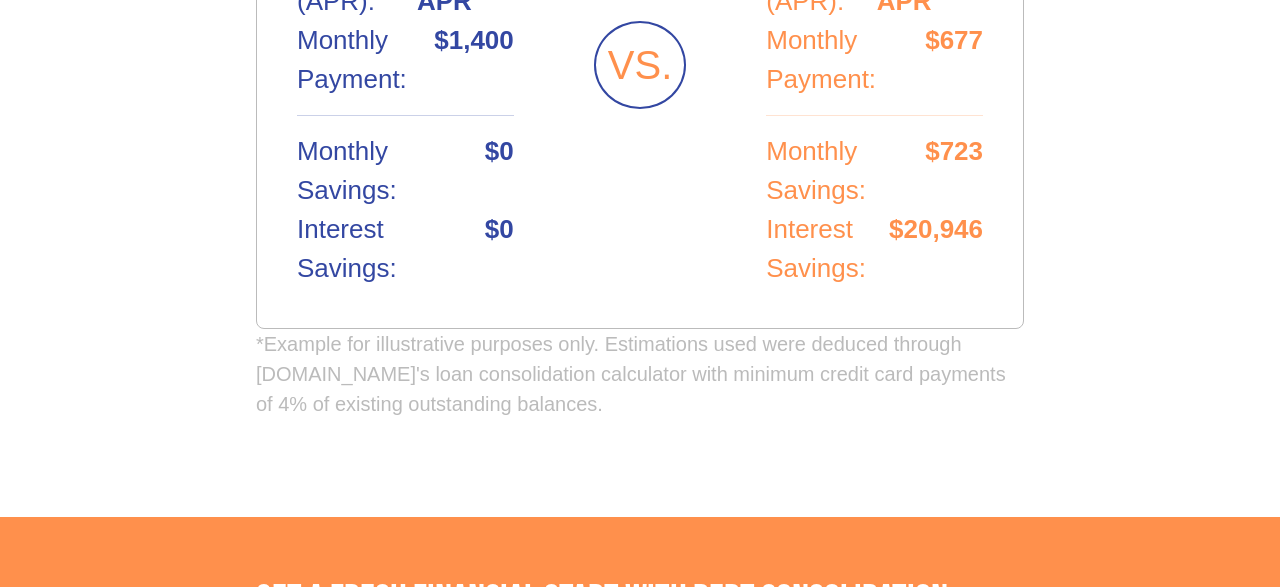 scroll, scrollTop: 1319, scrollLeft: 0, axis: vertical 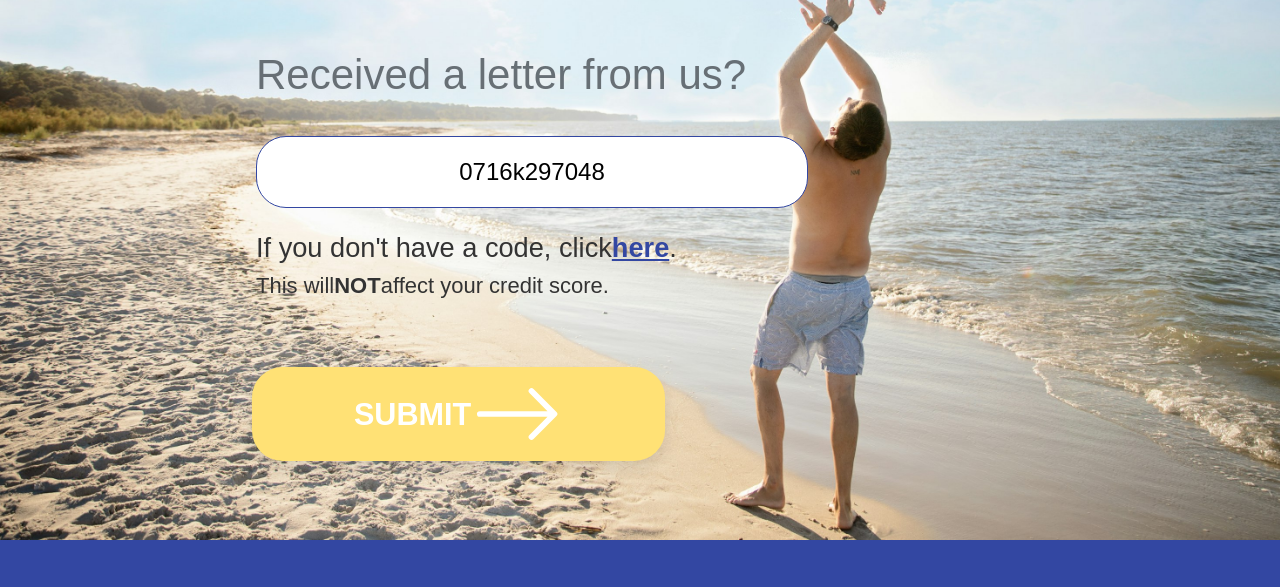 type on "0716k297048" 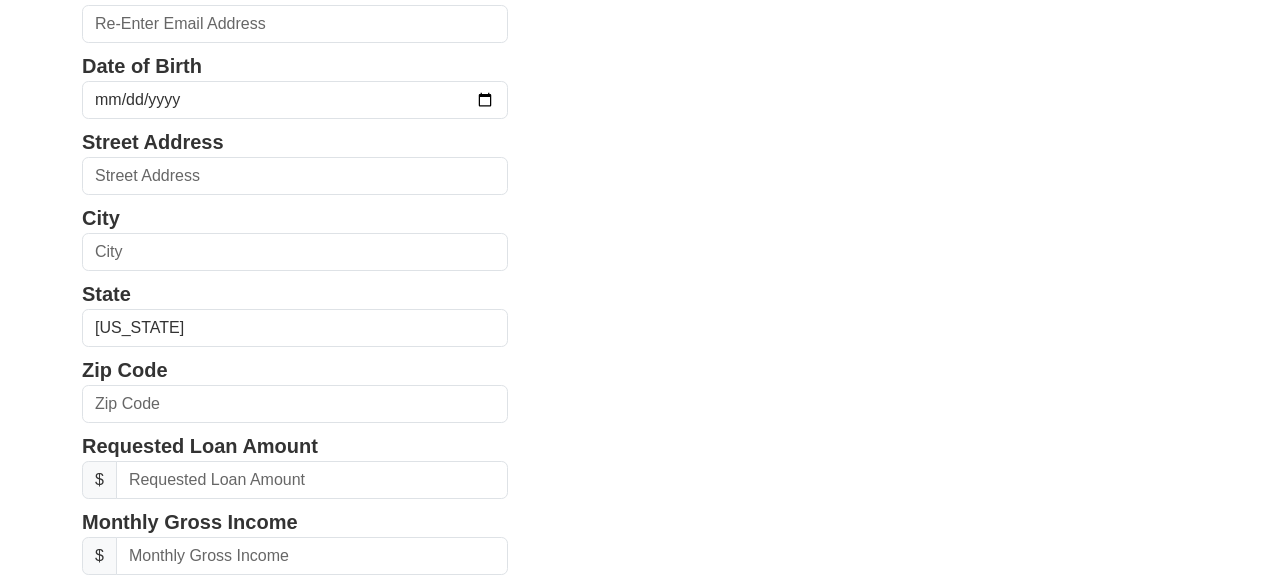 scroll, scrollTop: 0, scrollLeft: 0, axis: both 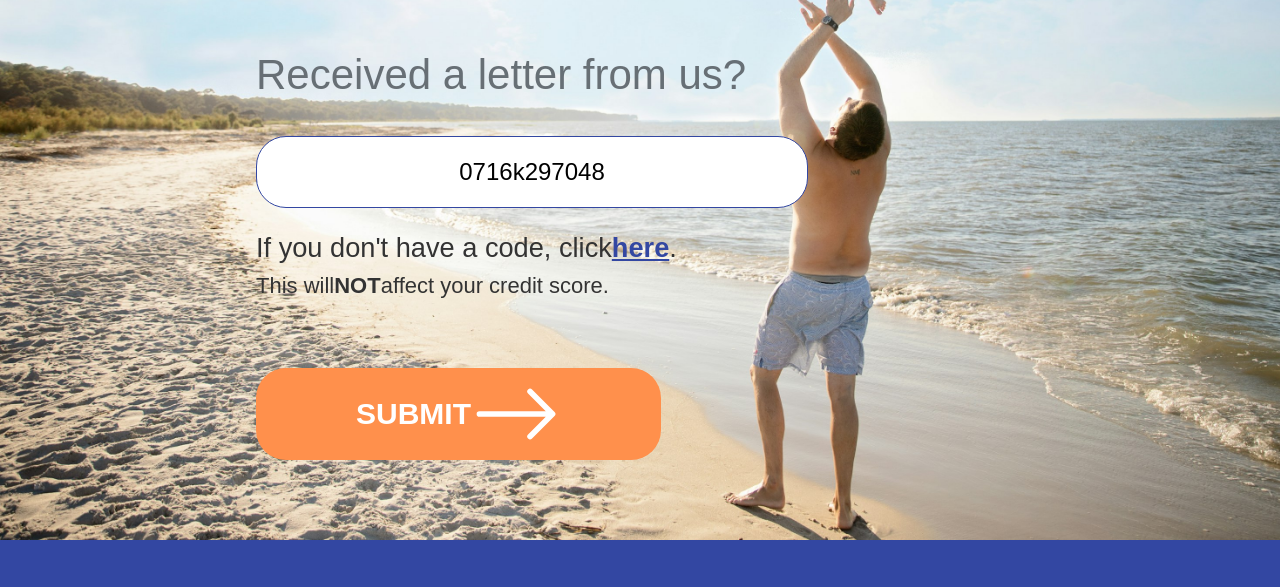drag, startPoint x: 605, startPoint y: 169, endPoint x: 347, endPoint y: 181, distance: 258.27893 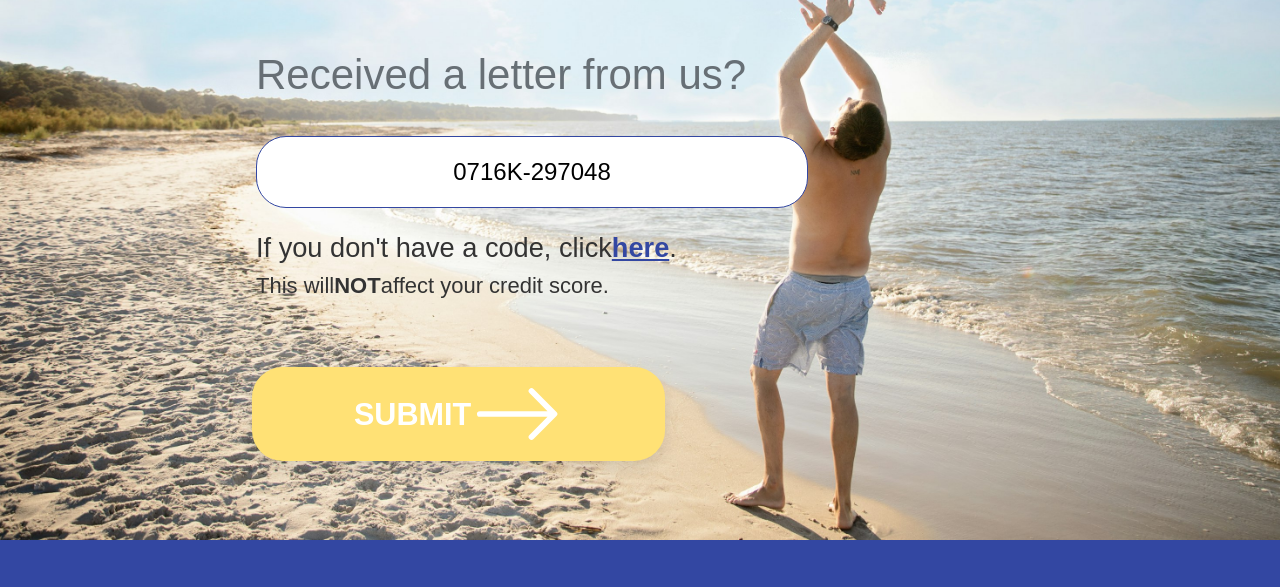 type on "0716K-297048" 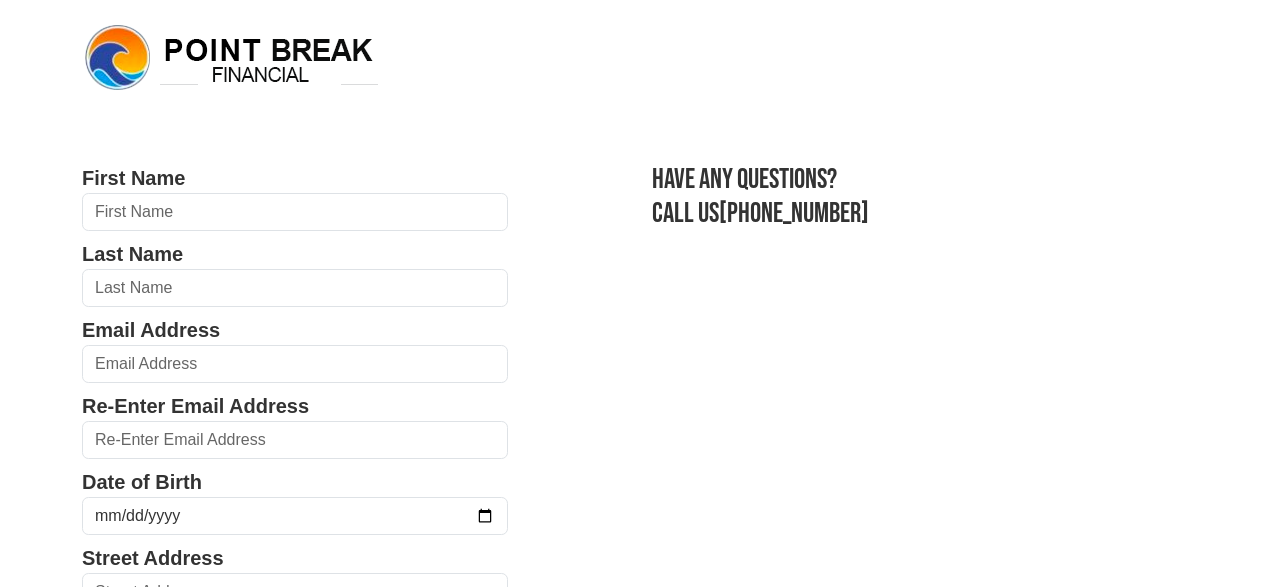 scroll, scrollTop: 0, scrollLeft: 0, axis: both 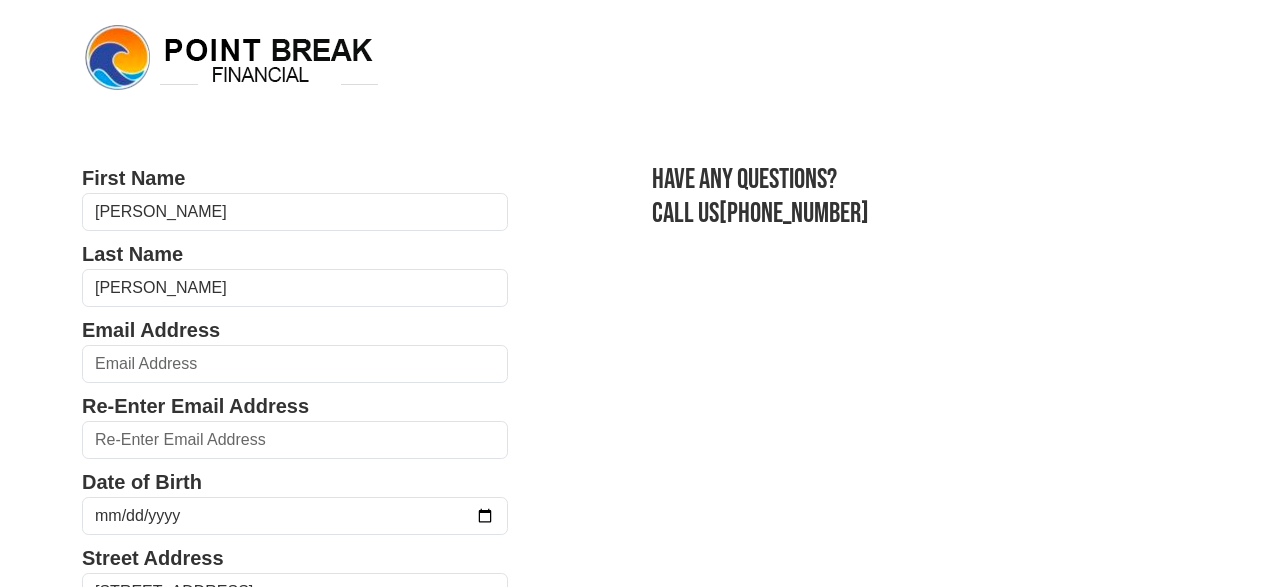 click on "First Name
[PERSON_NAME]
Last Name
[PERSON_NAME]
Email Address
Re-Enter Email Address
Date of Birth
Street Address
[STREET_ADDRESS]
City
[GEOGRAPHIC_DATA]
State
[US_STATE]
[US_STATE]
[US_STATE]
[US_STATE]
[US_STATE]
[US_STATE]
[US_STATE]
[US_STATE]
[US_STATE][GEOGRAPHIC_DATA]
[US_STATE]
[US_STATE]
[US_STATE]
[US_STATE]
[US_STATE]
[US_STATE]" at bounding box center [640, 816] 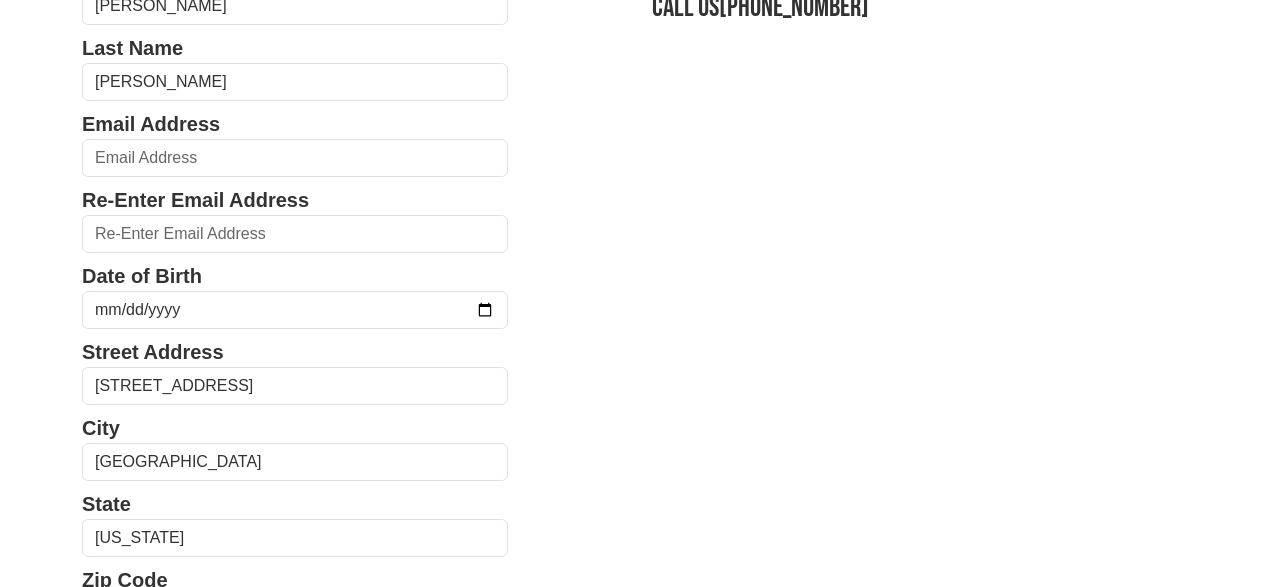 scroll, scrollTop: 208, scrollLeft: 0, axis: vertical 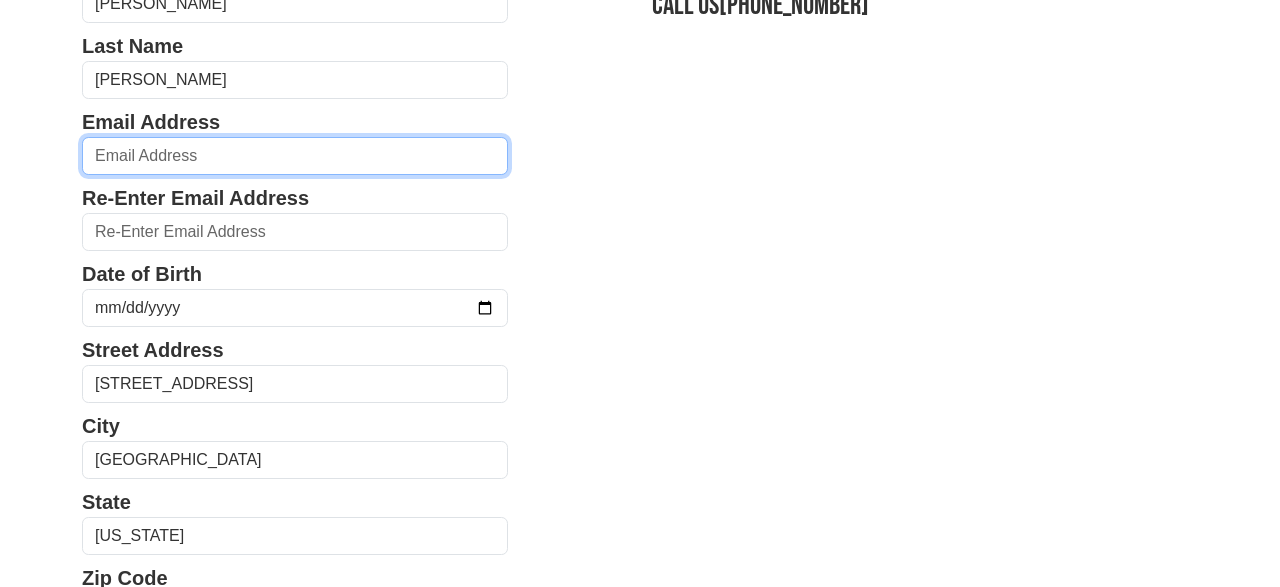 click at bounding box center (295, 156) 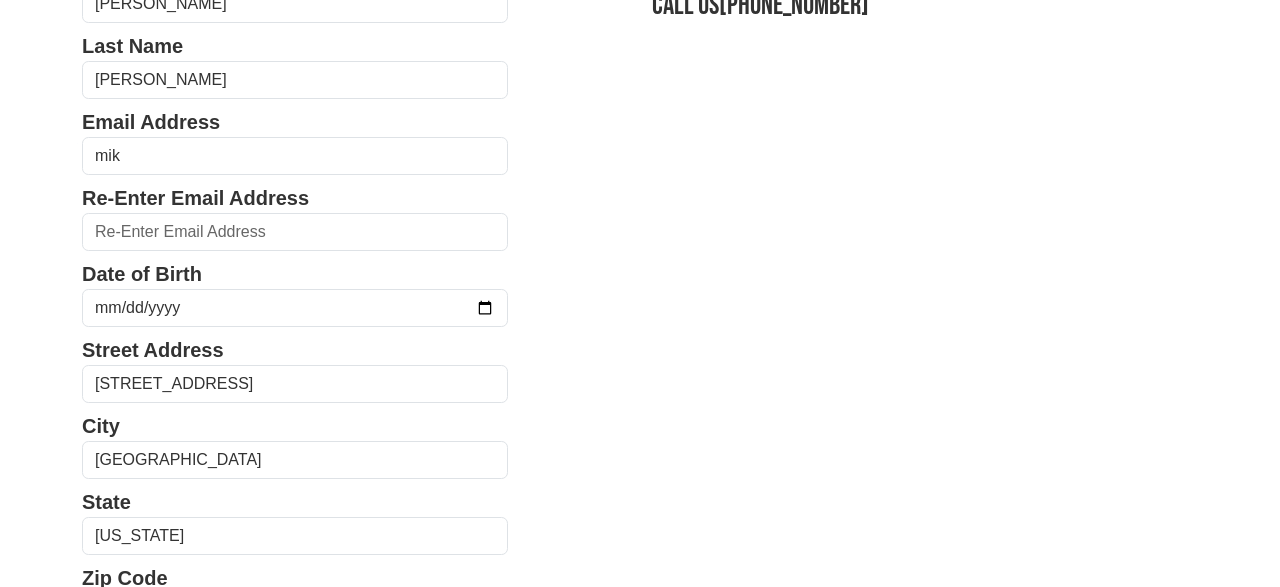 click on "First Name
[PERSON_NAME]
Last Name
[PERSON_NAME]
Email Address
mik
Re-Enter Email Address
Date of Birth
Street Address
[STREET_ADDRESS]
City
[GEOGRAPHIC_DATA]
State
[US_STATE]
[US_STATE]
[US_STATE]
[US_STATE]
[US_STATE]
[US_STATE]
[US_STATE]
[US_STATE]
[US_STATE][GEOGRAPHIC_DATA]
[US_STATE]
[US_STATE]
[US_STATE]
[US_STATE]
[US_STATE]
[US_STATE]
$" at bounding box center [640, 608] 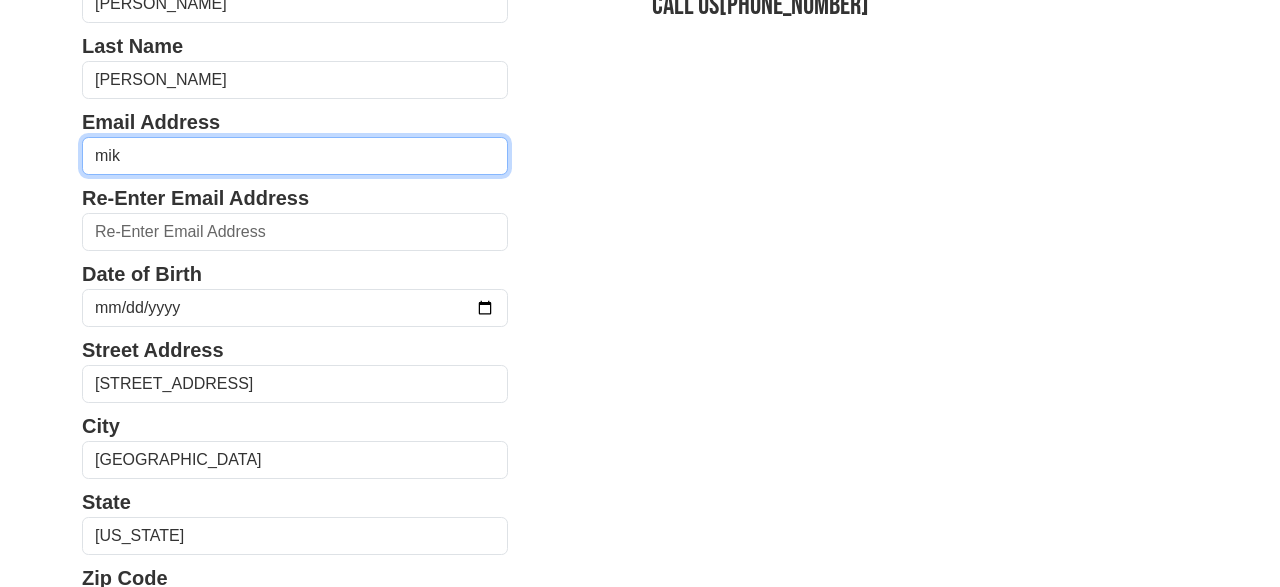 click on "mik" at bounding box center [295, 156] 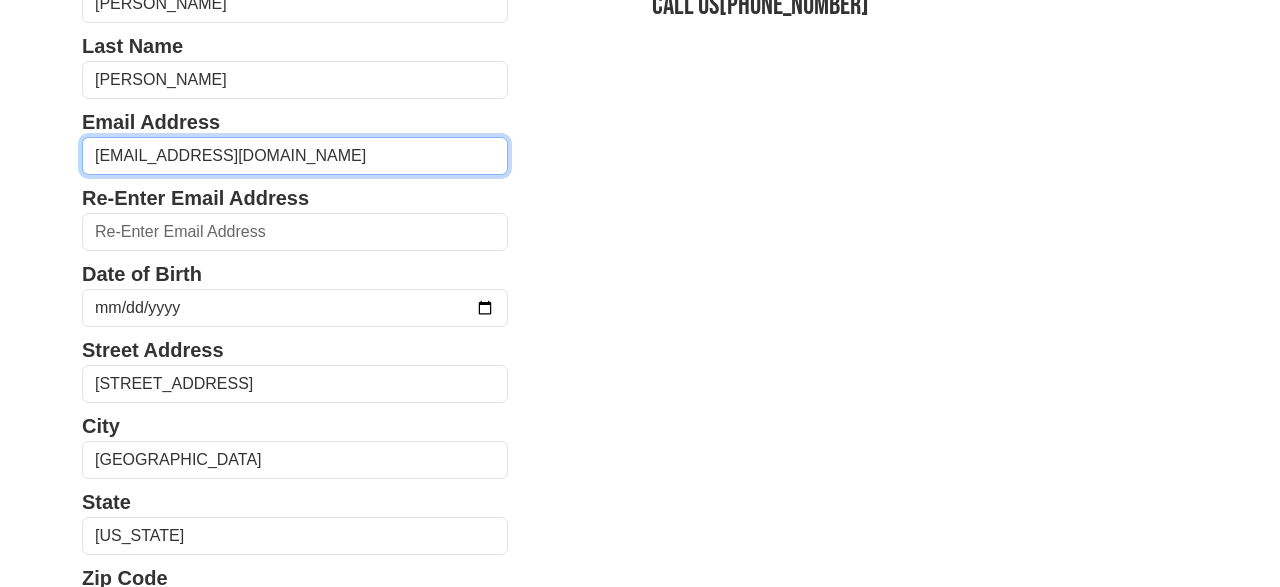type on "[EMAIL_ADDRESS][DOMAIN_NAME]" 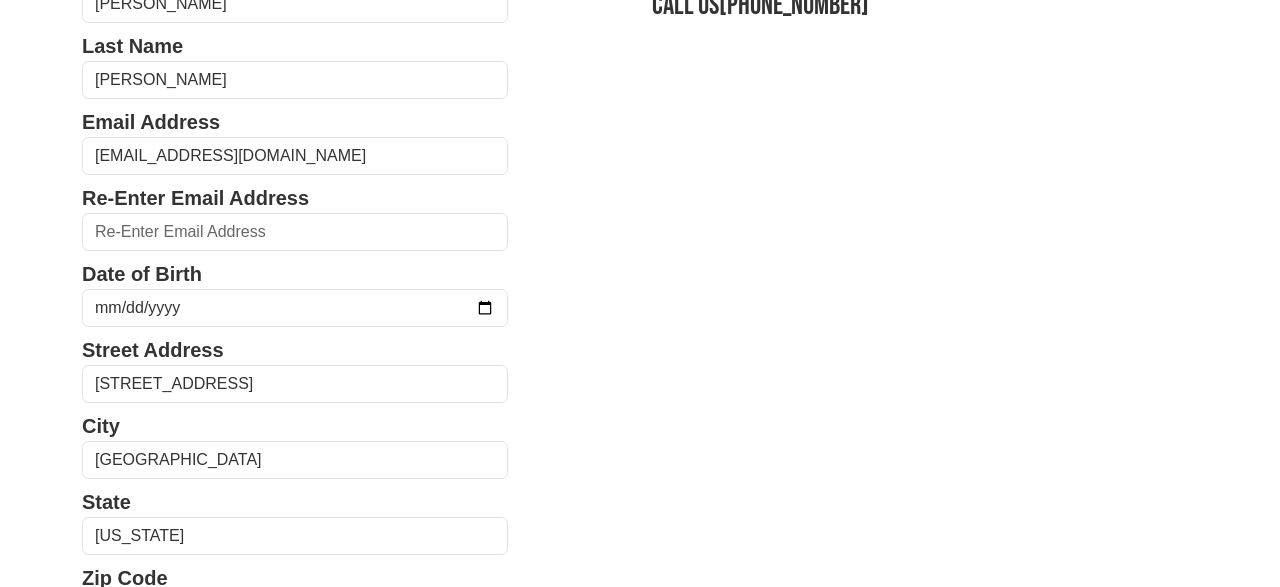 click on "First Name
[PERSON_NAME]
Last Name
[PERSON_NAME]
Email Address
[EMAIL_ADDRESS][DOMAIN_NAME]
Re-Enter Email Address
Date of Birth
Street Address
[STREET_ADDRESS]
City
[GEOGRAPHIC_DATA]
State
[US_STATE]
[US_STATE]
[US_STATE]
[US_STATE]
[US_STATE]
[US_STATE]
[US_STATE]
[US_STATE]
[US_STATE][GEOGRAPHIC_DATA]
[US_STATE]
[US_STATE]
[US_STATE]
[US_STATE]
[US_STATE]
[US_STATE]
$ $" at bounding box center (640, 608) 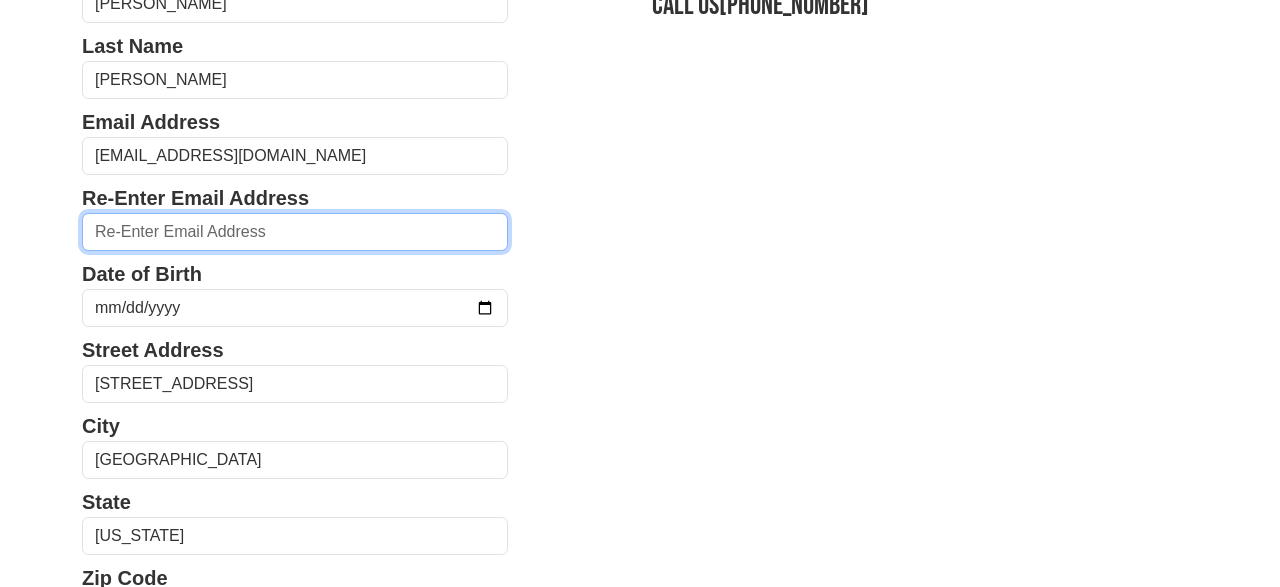 click at bounding box center [295, 232] 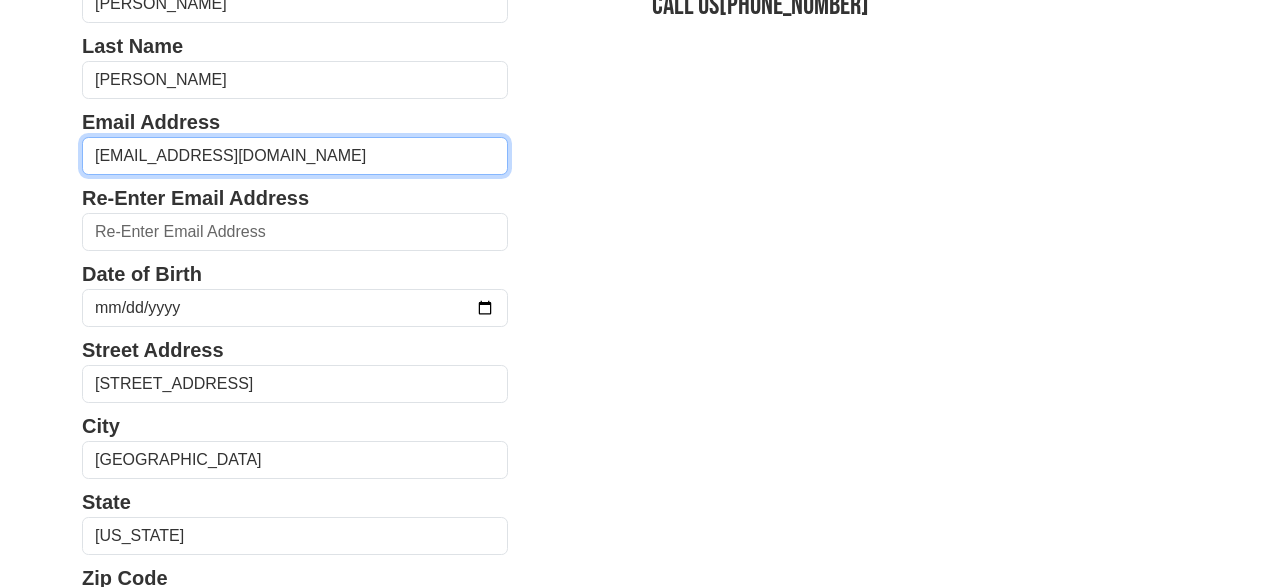 drag, startPoint x: 313, startPoint y: 163, endPoint x: 0, endPoint y: 167, distance: 313.02554 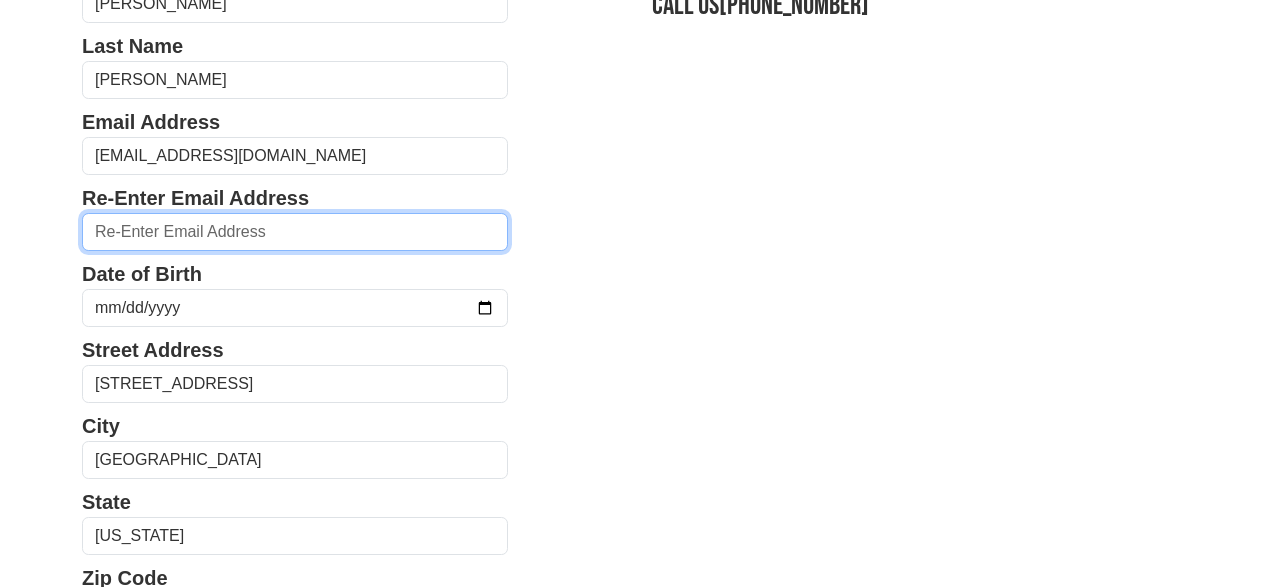 click at bounding box center (295, 232) 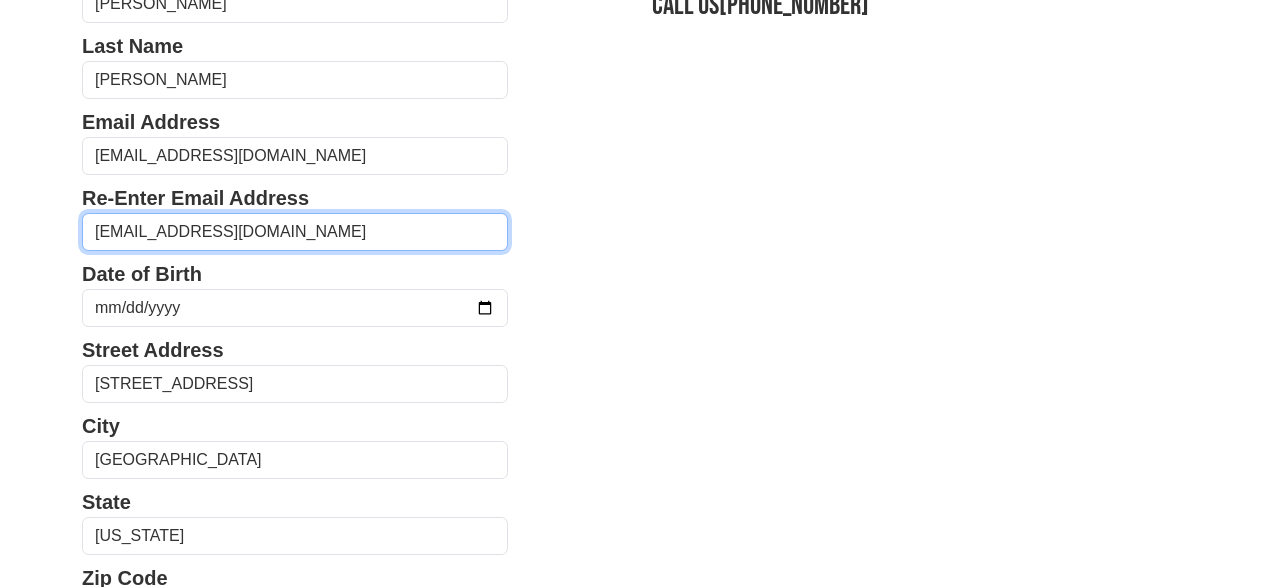 type on "[EMAIL_ADDRESS][DOMAIN_NAME]" 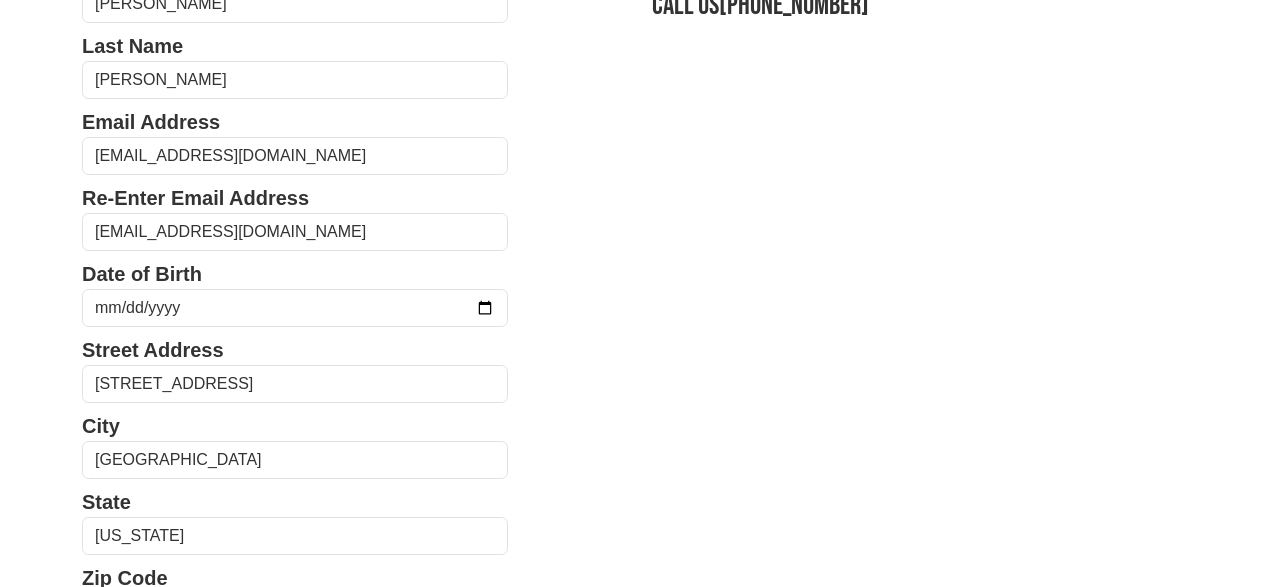 click on "First Name
Michael
Last Name
Jarvis
Email Address
mikejarvis291@gmail.com
Re-Enter Email Address
mikejarvis291@gmail.com
Date of Birth
Street Address
7602 W Piute Ave
City
Glendale
State
Alabama
Alaska
Arizona
Arkansas
California
Colorado
Connecticut
Delaware
District of Columbia
Florida
Georgia
Hawaii
Idaho
Illinois" at bounding box center (640, 608) 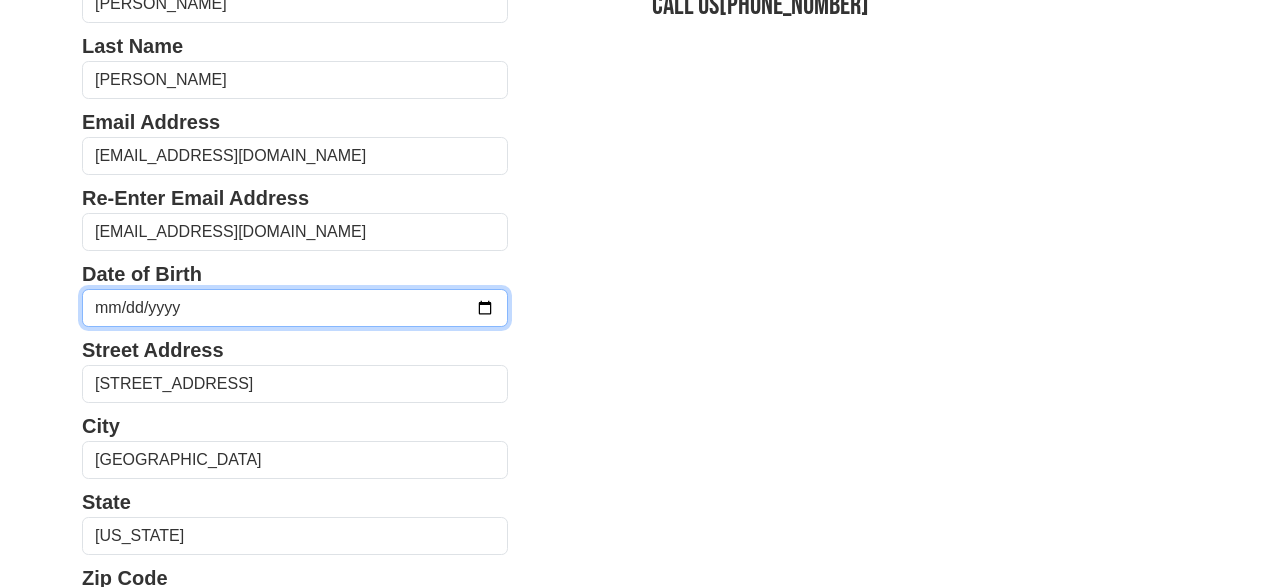 click at bounding box center (295, 308) 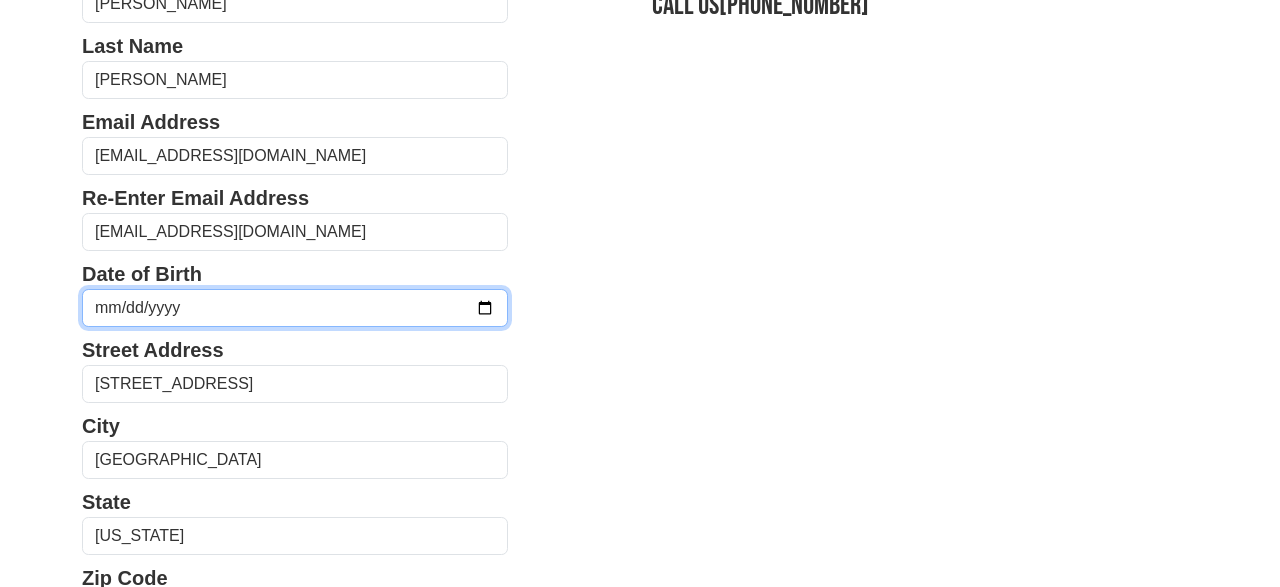 type on "1986-09-18" 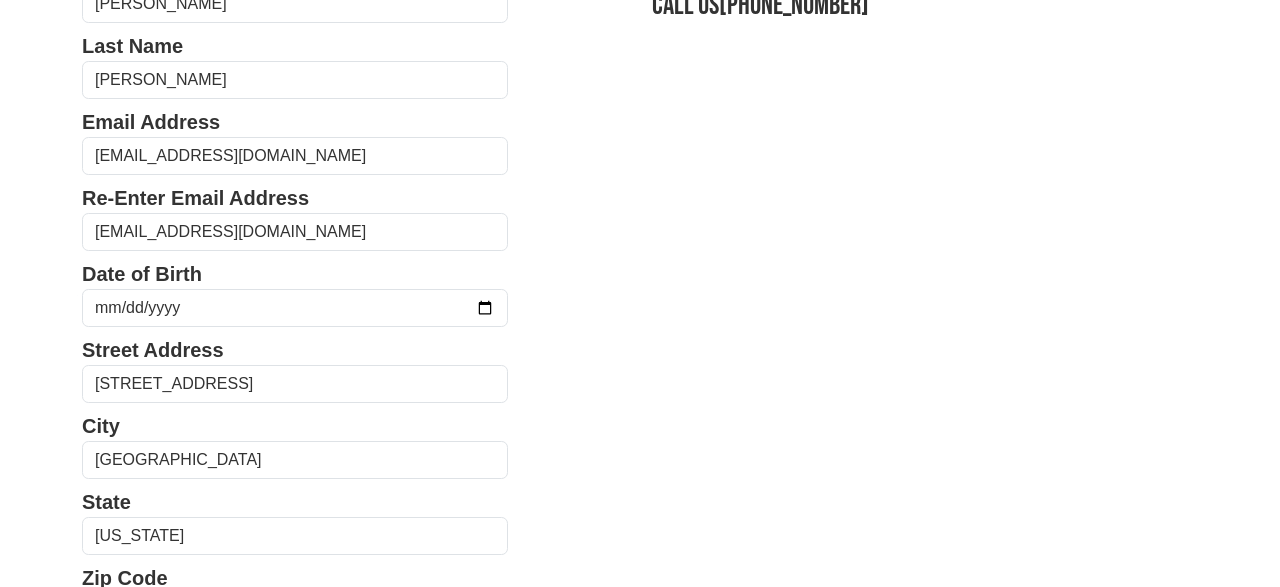 click on "First Name
Michael
Last Name
Jarvis
Email Address
mikejarvis291@gmail.com
Re-Enter Email Address
mikejarvis291@gmail.com
Date of Birth
1986-09-18
Street Address
7602 W Piute Ave
City
Glendale
State
Alabama
Alaska
Arizona
Arkansas
California
Colorado
Connecticut
Delaware
District of Columbia
Florida
Georgia
Hawaii
Idaho
Illinois
$ $" at bounding box center (640, 608) 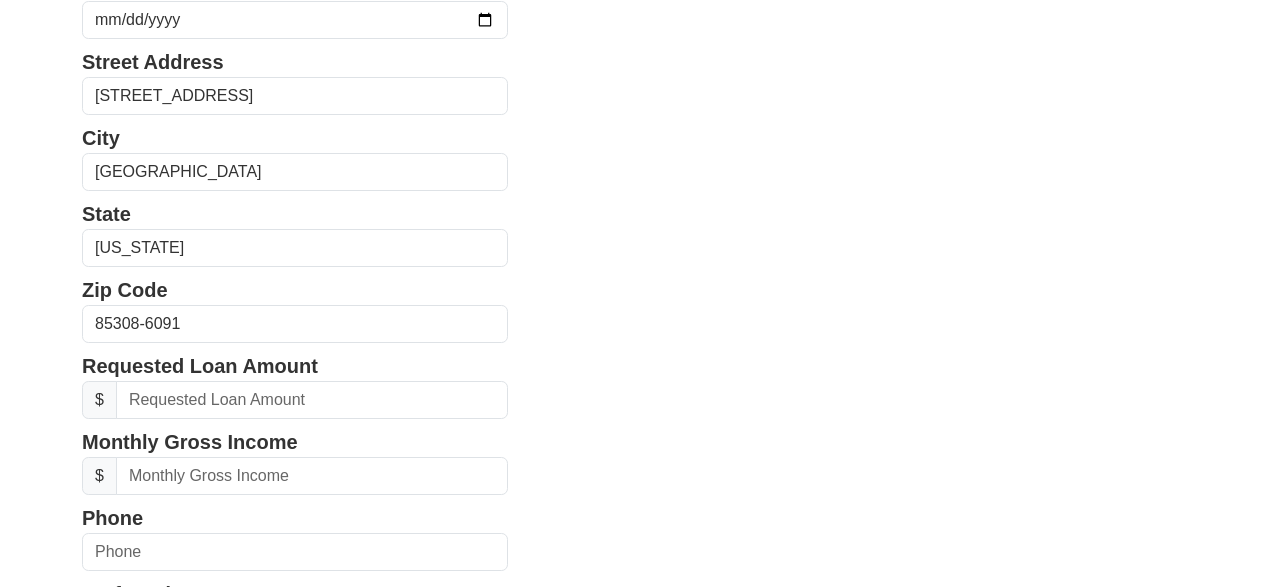 scroll, scrollTop: 520, scrollLeft: 0, axis: vertical 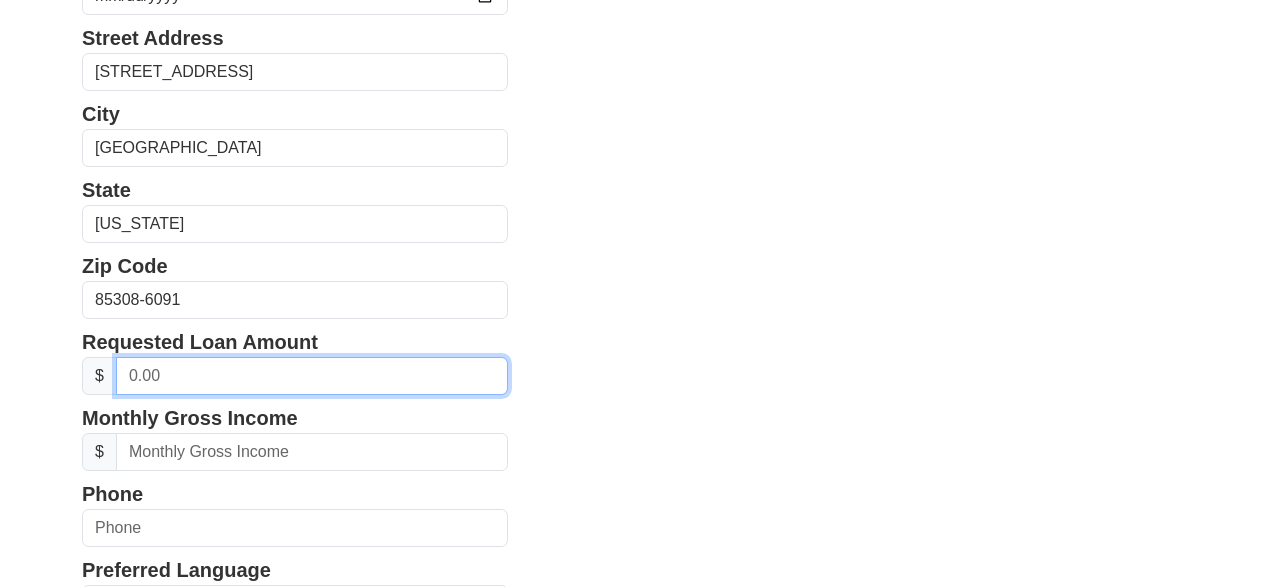 click at bounding box center (312, 376) 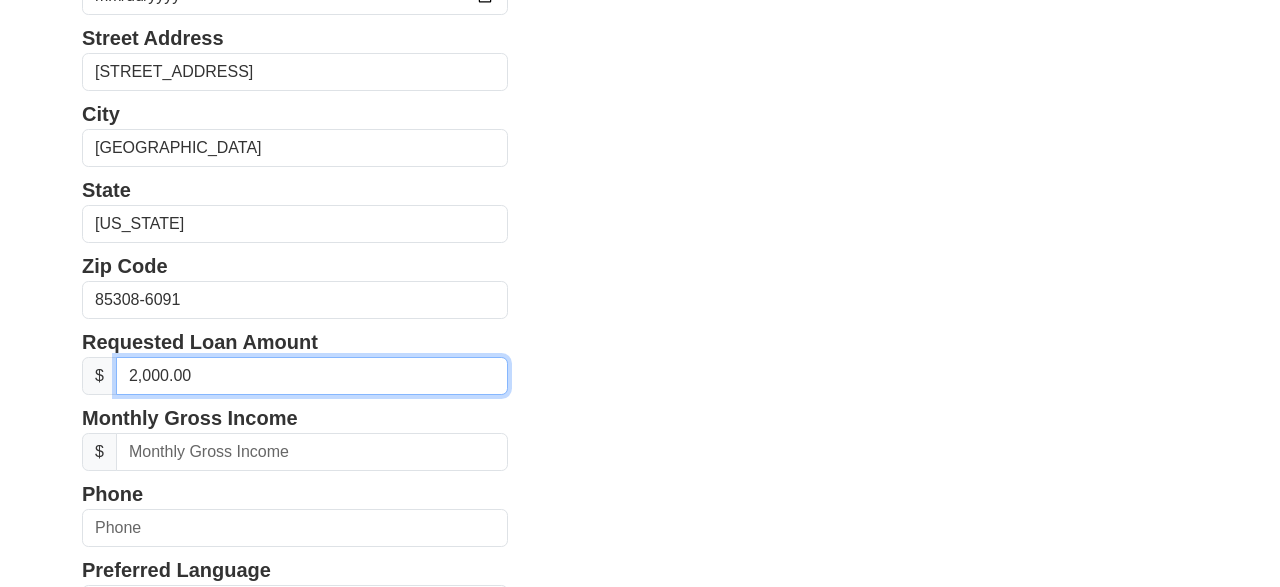 type on "20,000.00" 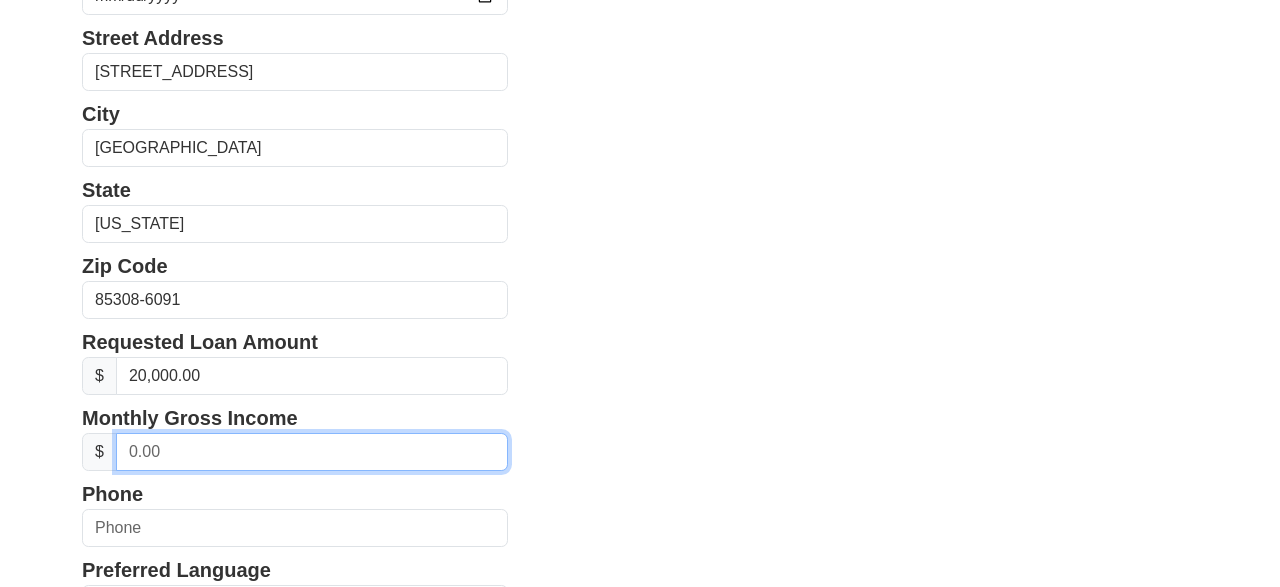 click at bounding box center (312, 452) 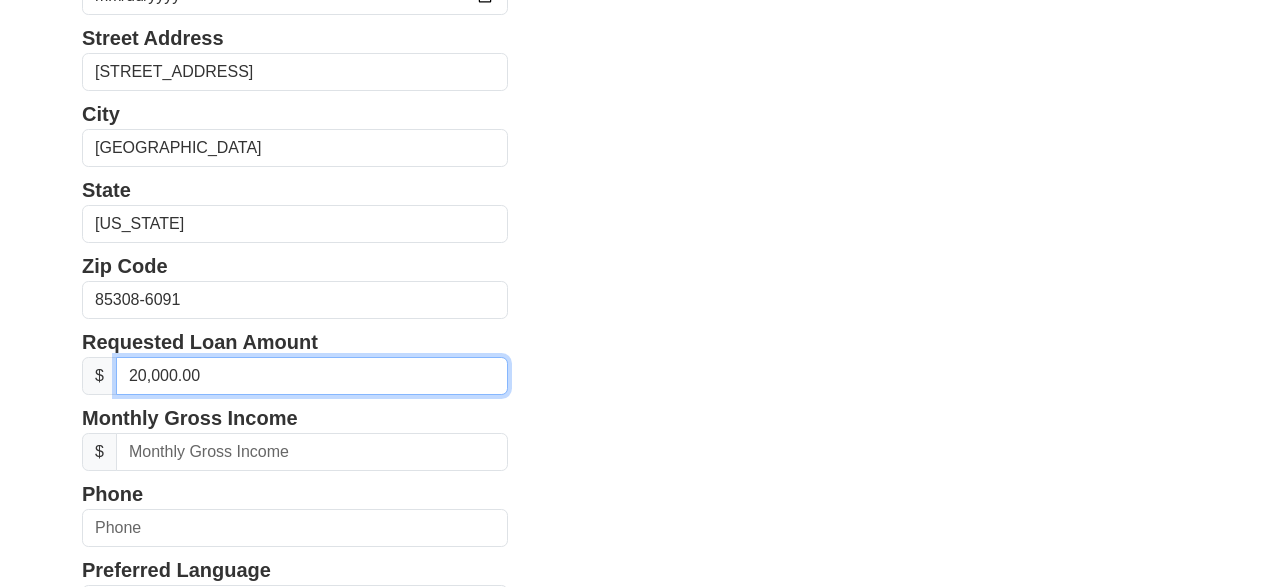 click on "20,000.00" at bounding box center [312, 376] 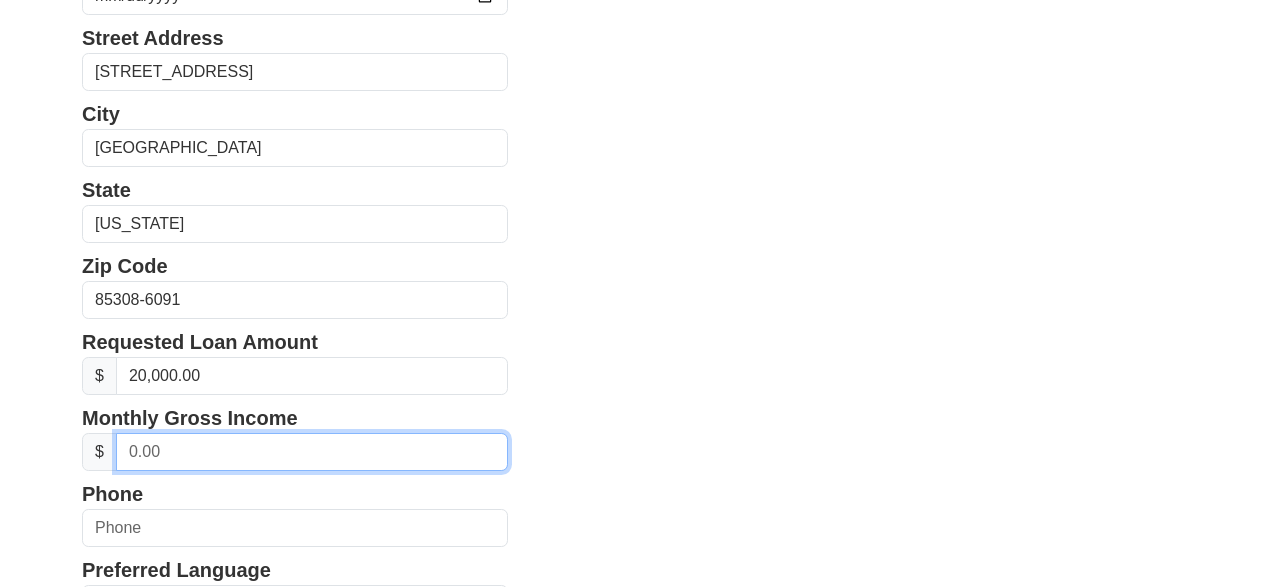click at bounding box center [312, 452] 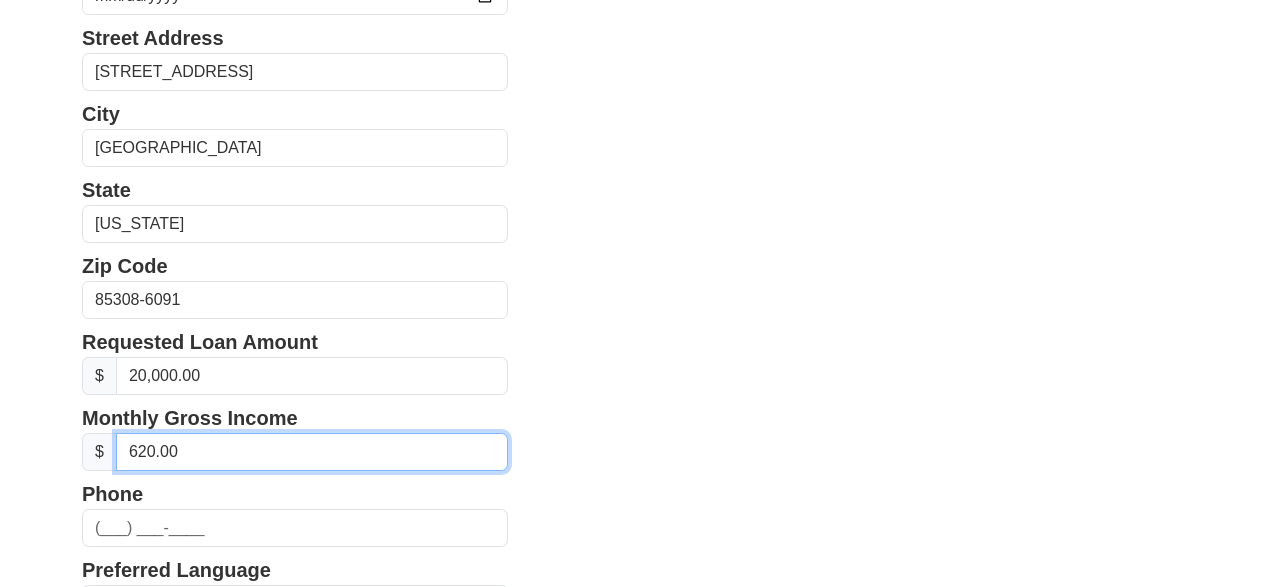 type on "6,200.00" 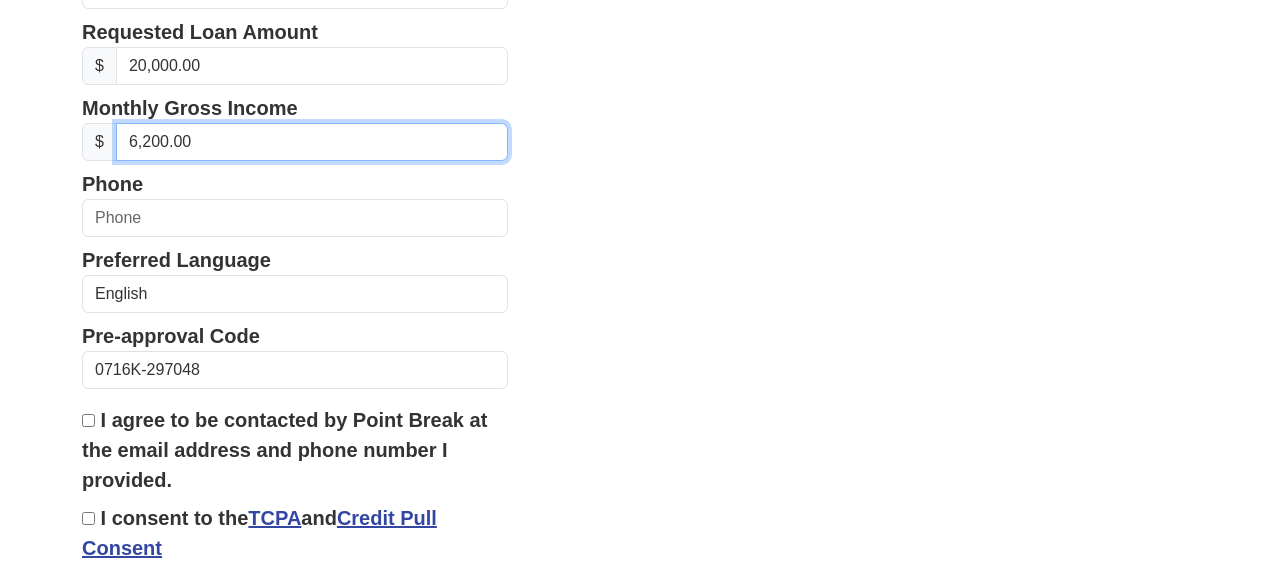 scroll, scrollTop: 724, scrollLeft: 0, axis: vertical 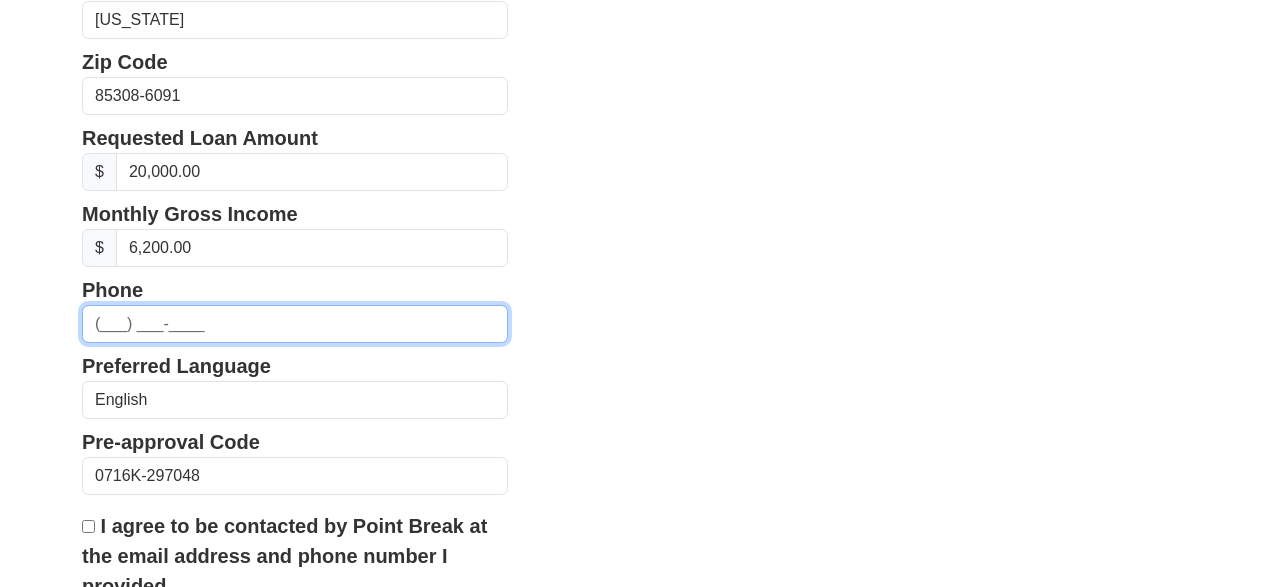 click at bounding box center [295, 324] 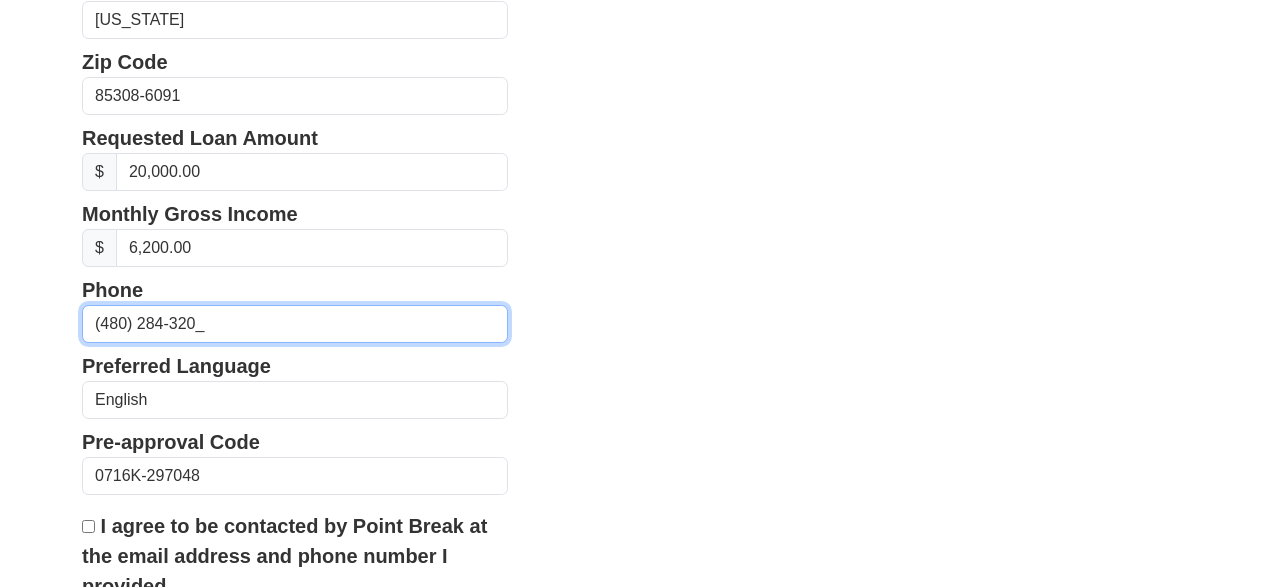type on "(480) 284-3200" 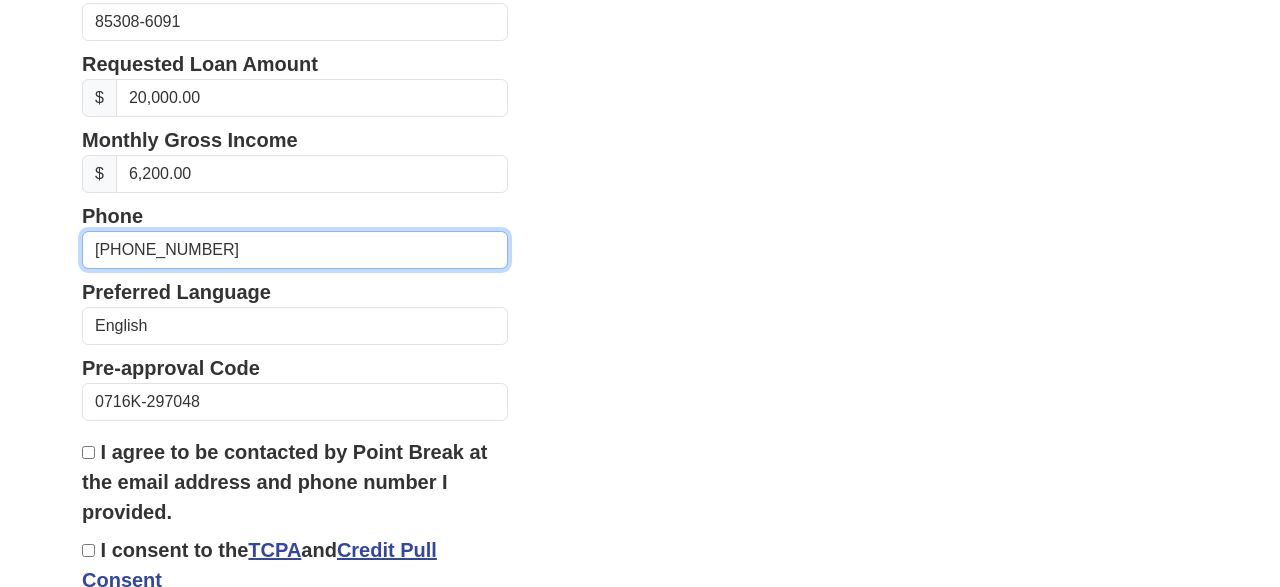 scroll, scrollTop: 932, scrollLeft: 0, axis: vertical 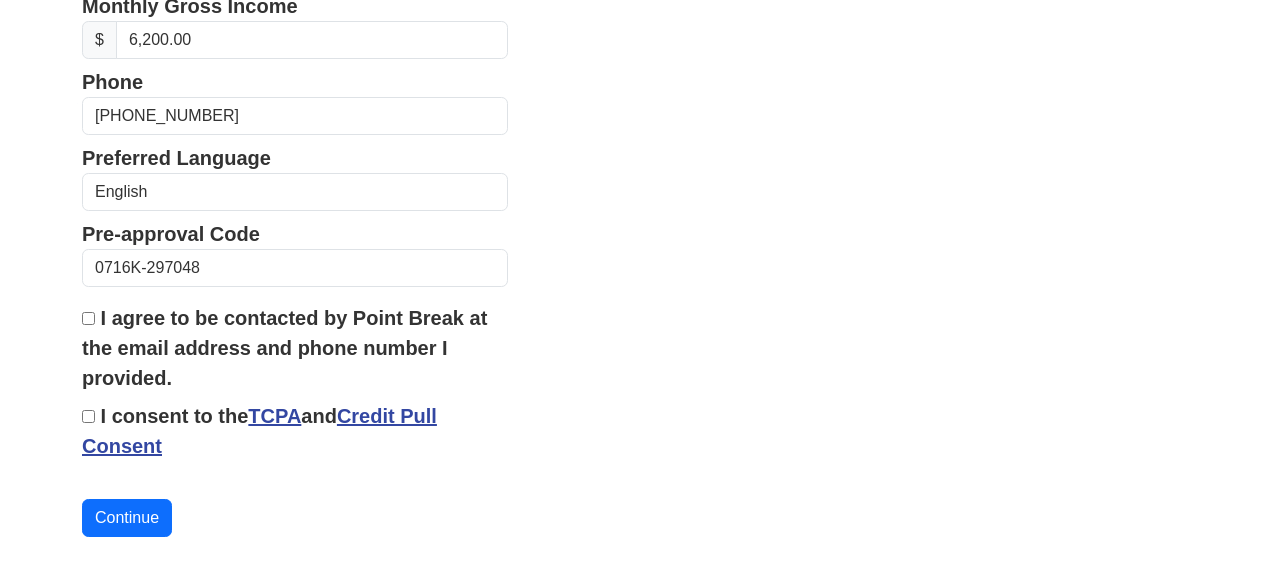 click on "I agree to be contacted by Point Break at the email address and phone number I provided." at bounding box center [88, 318] 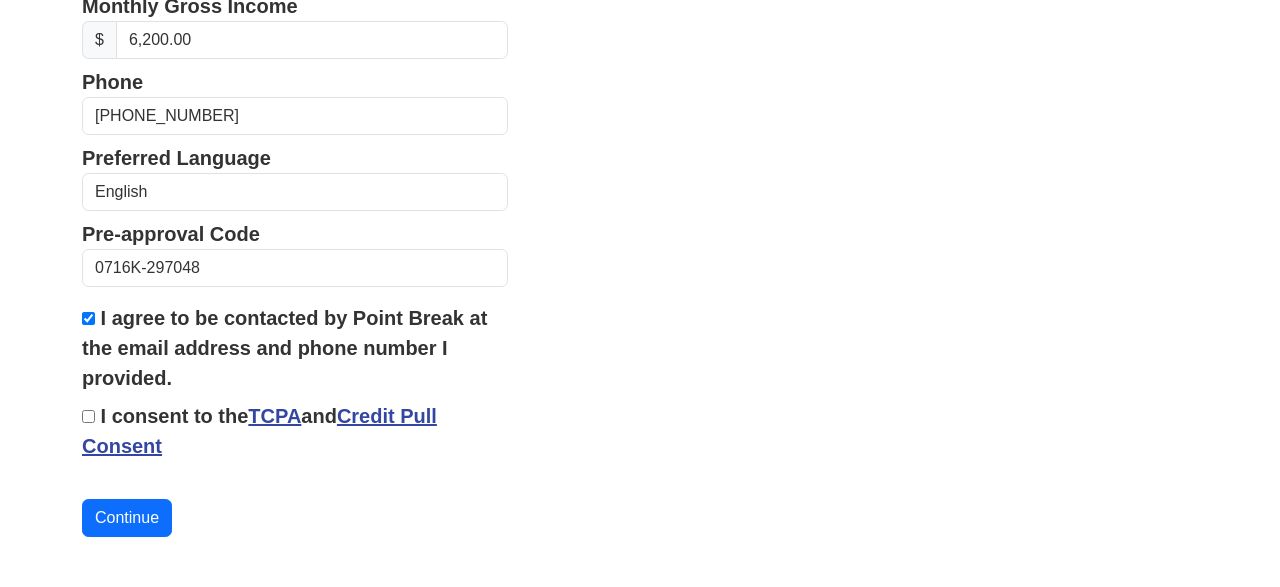 click on "I consent to the
TCPA  and
Credit Pull Consent" at bounding box center [88, 416] 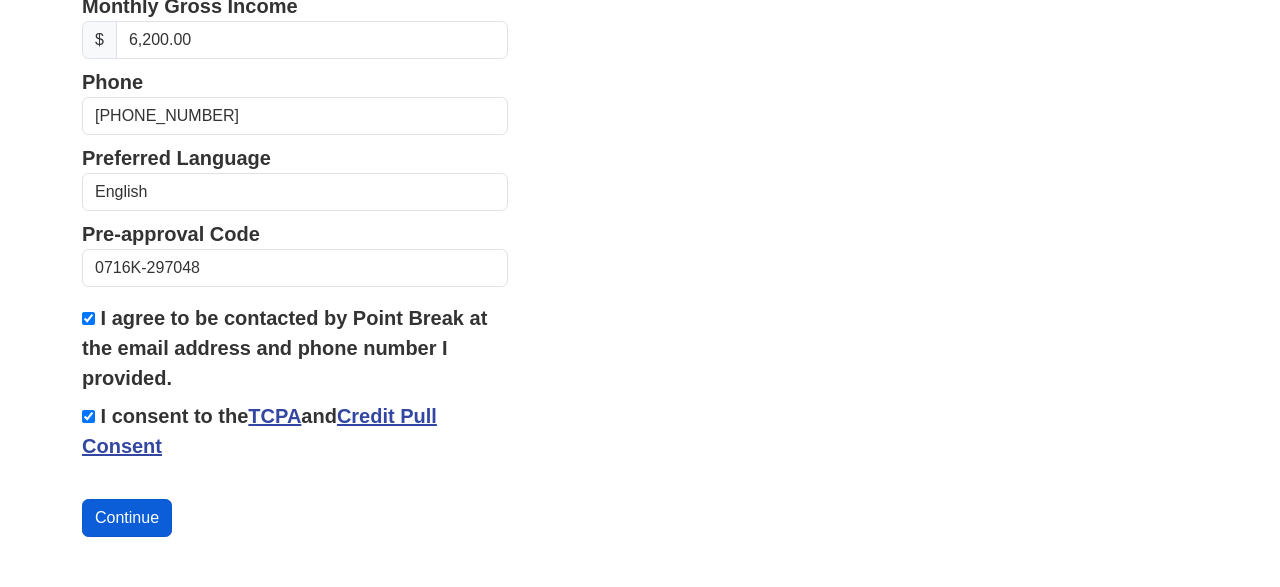 click on "Continue" at bounding box center [127, 518] 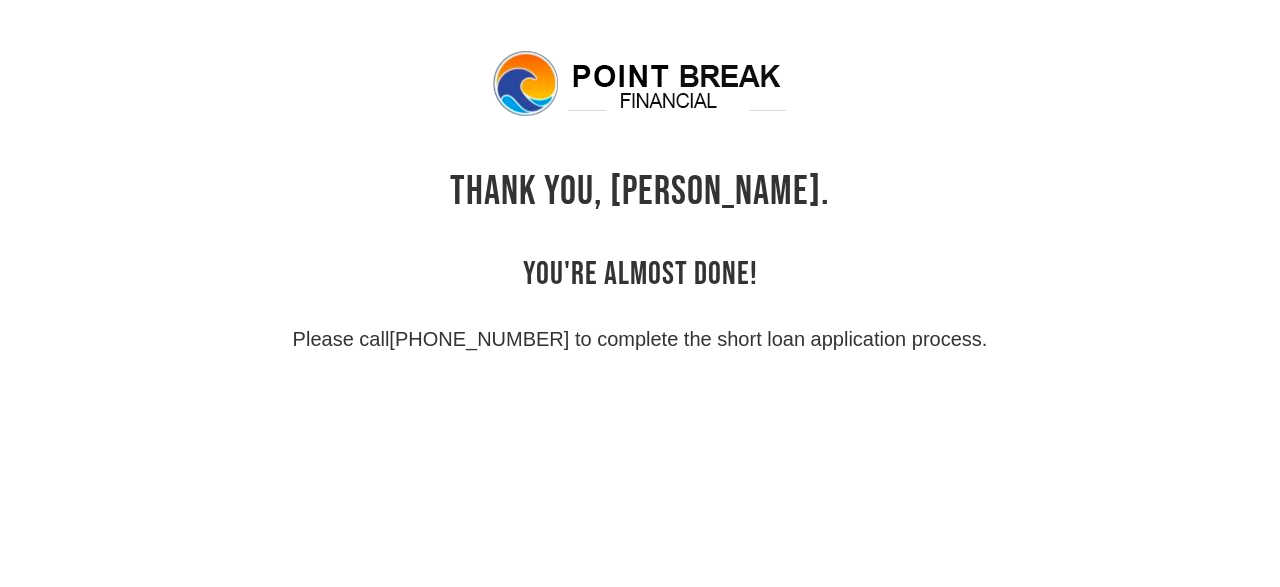 scroll, scrollTop: 48, scrollLeft: 0, axis: vertical 